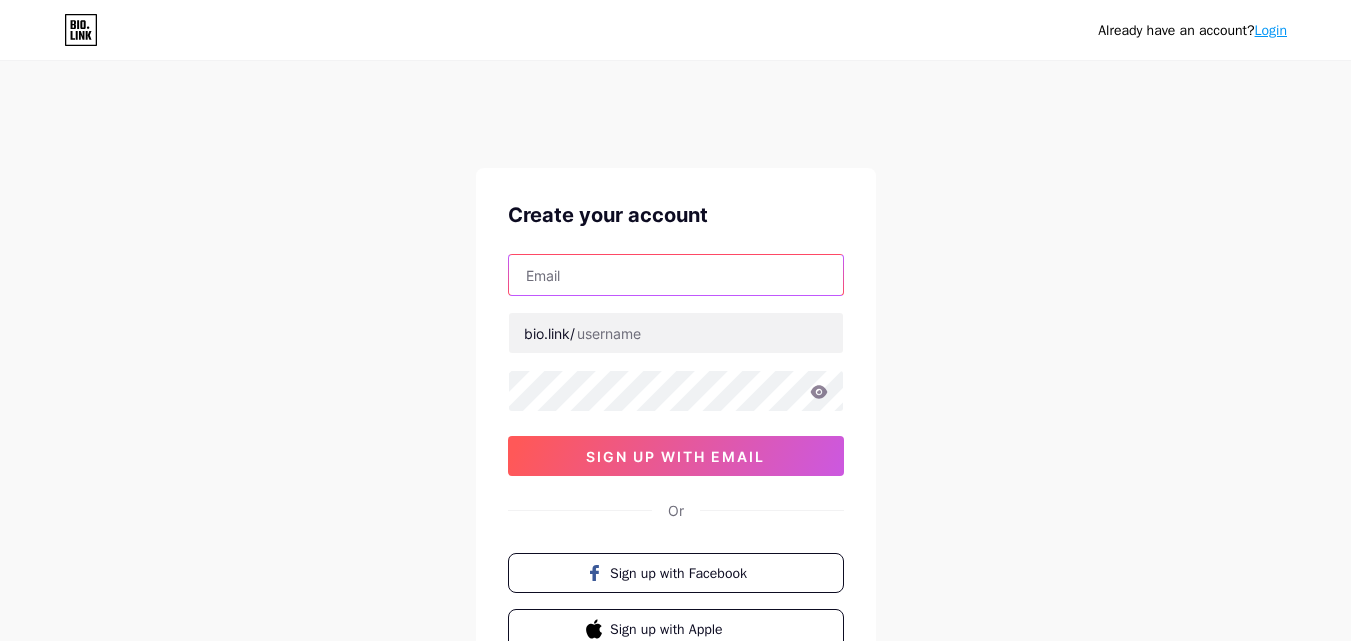 scroll, scrollTop: 0, scrollLeft: 0, axis: both 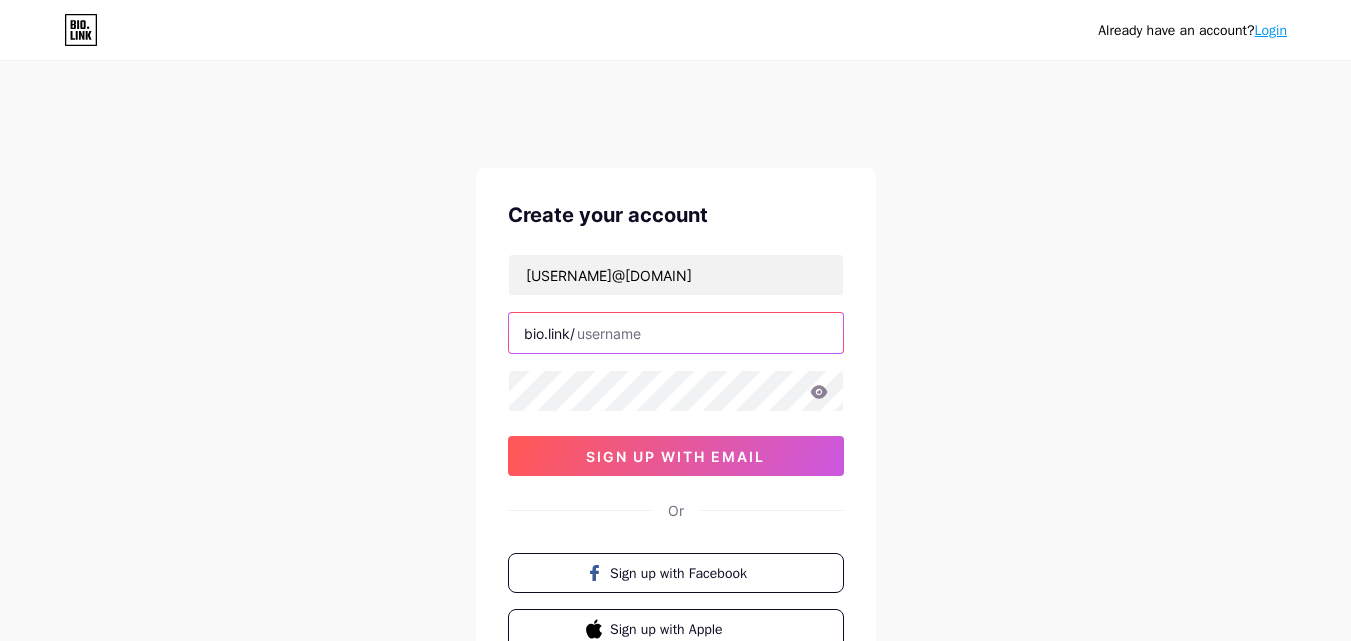 click at bounding box center [676, 333] 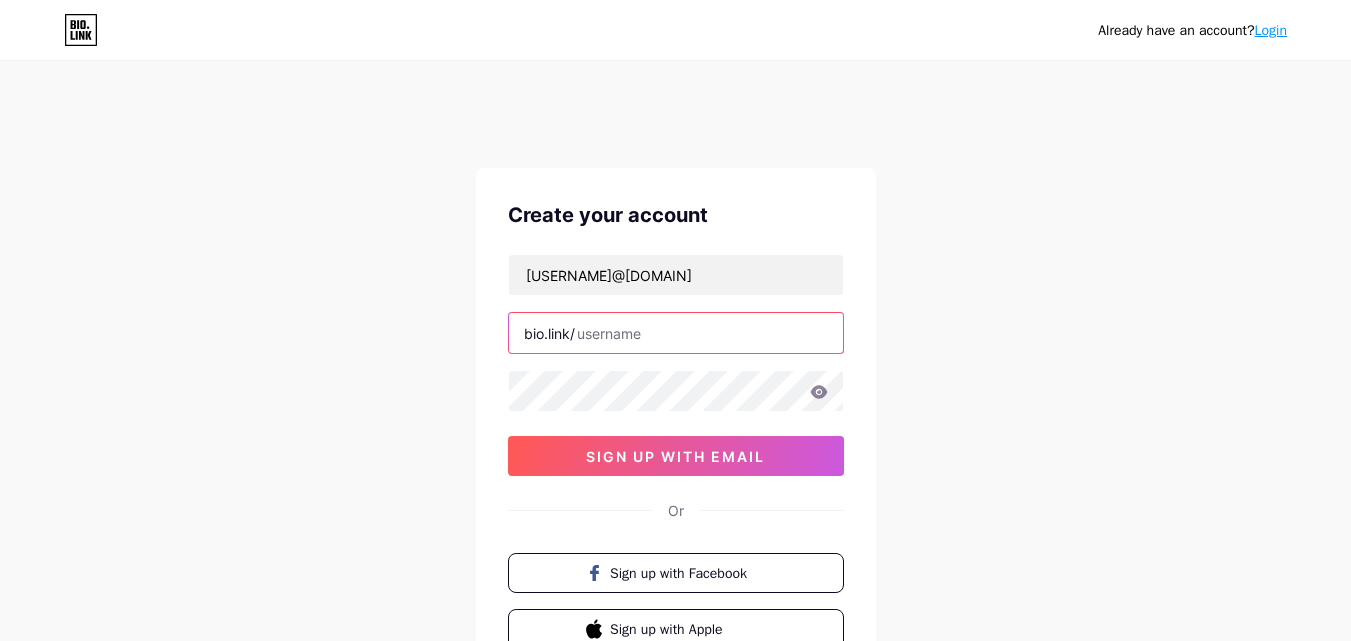 paste on "industrialconstructorsmanagers" 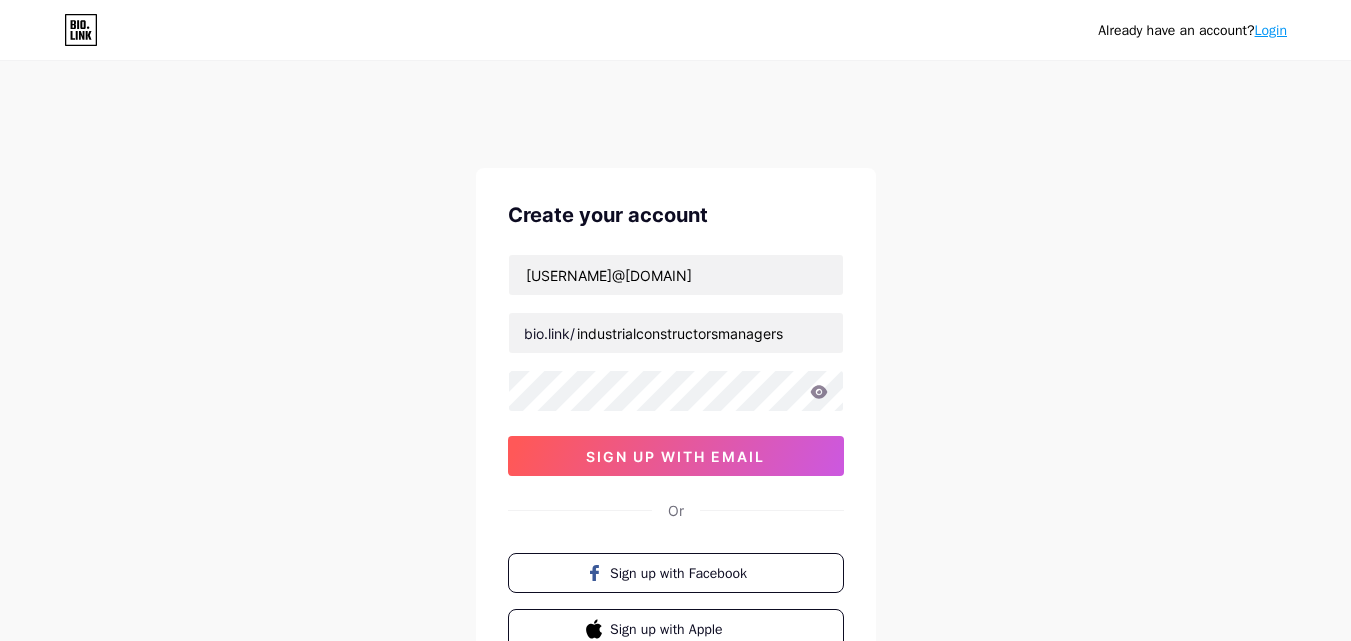 click 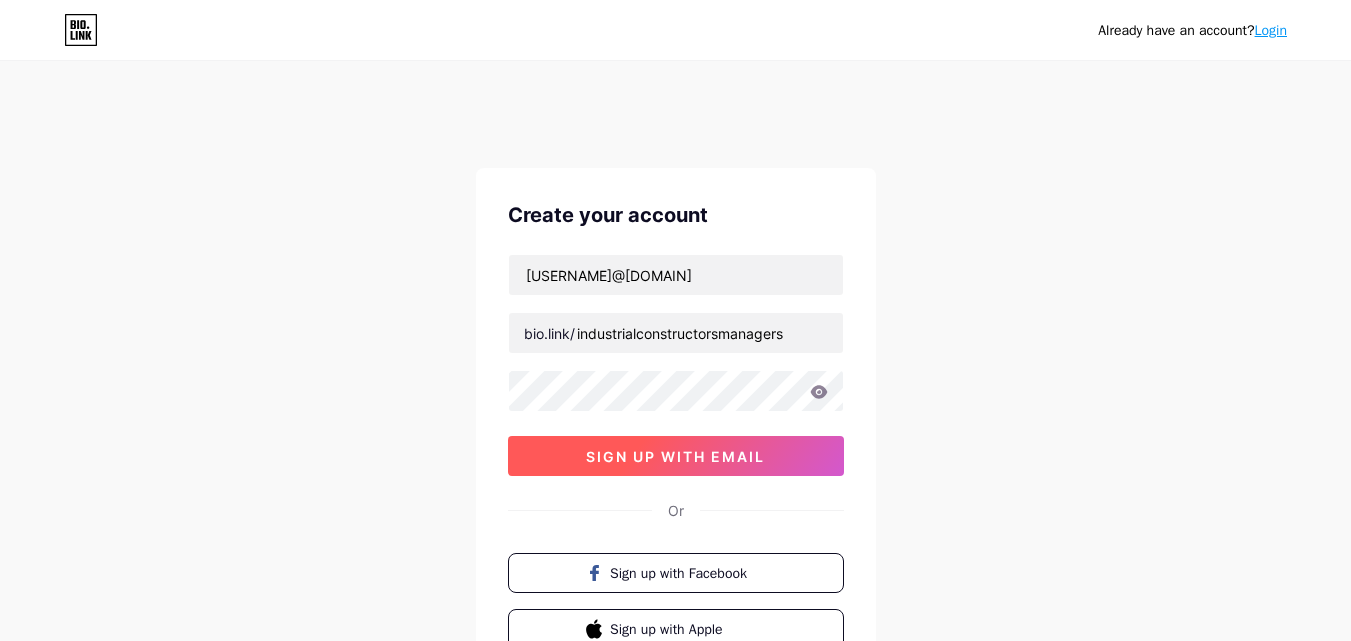click on "sign up with email" at bounding box center (675, 456) 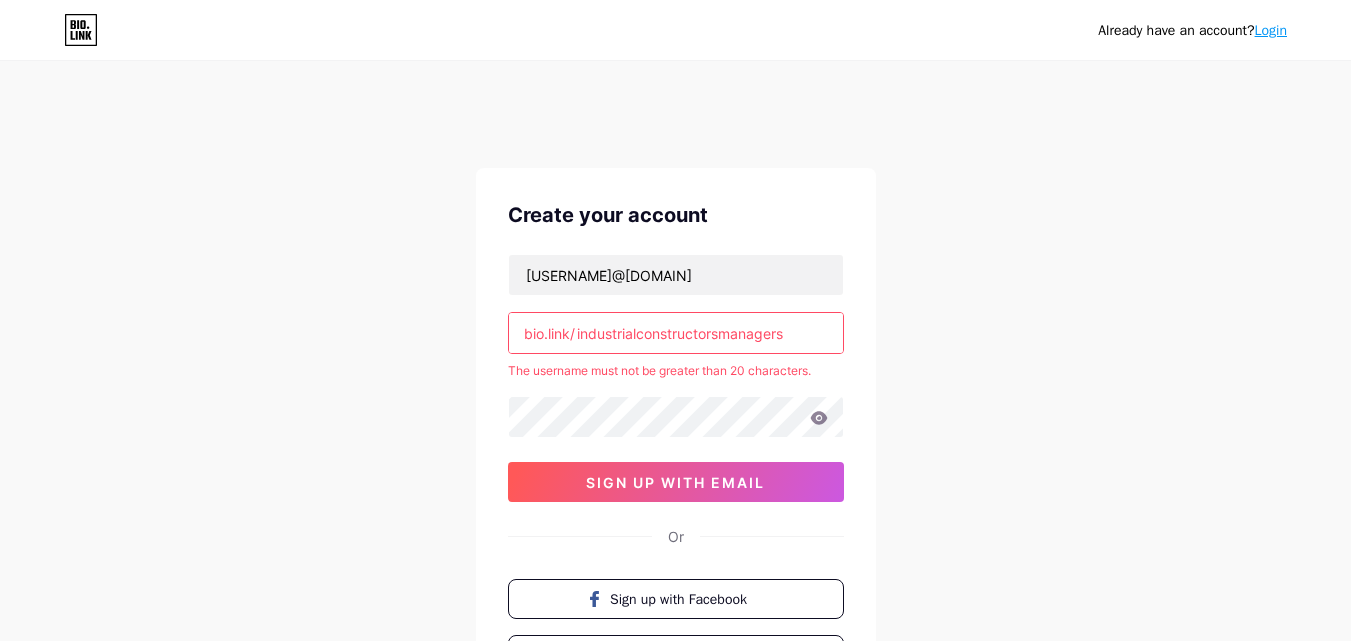 drag, startPoint x: 719, startPoint y: 328, endPoint x: 866, endPoint y: 319, distance: 147.27525 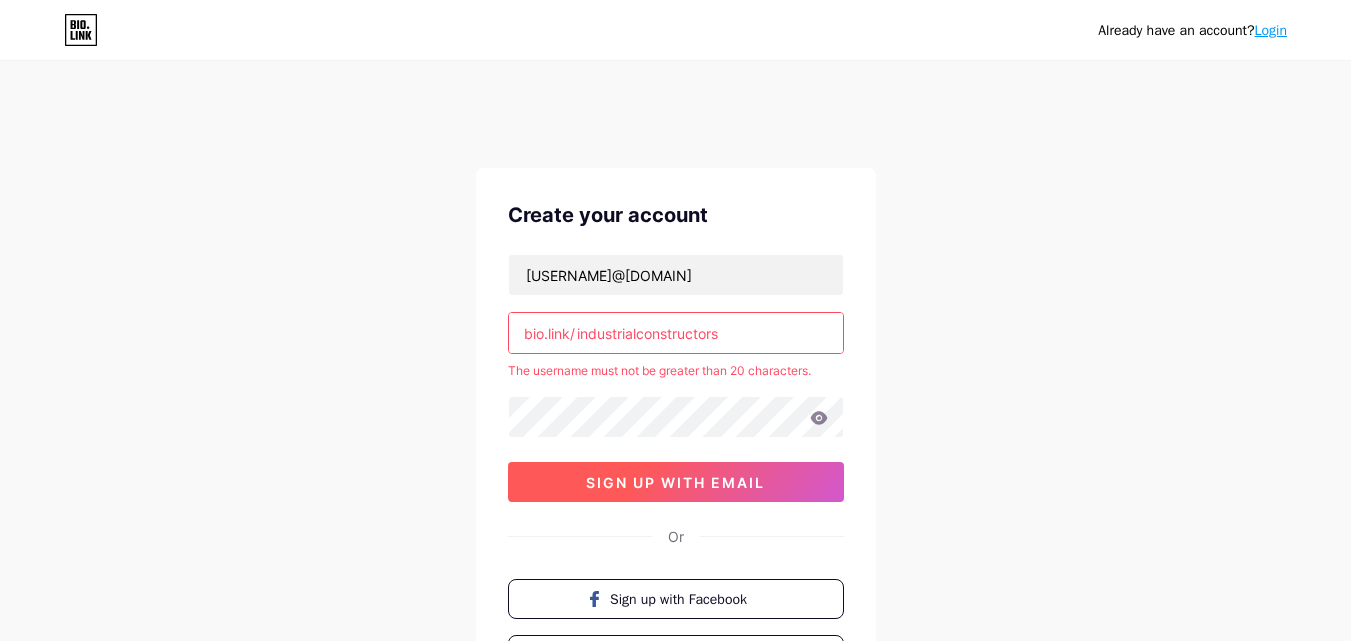 click on "sign up with email" at bounding box center [675, 482] 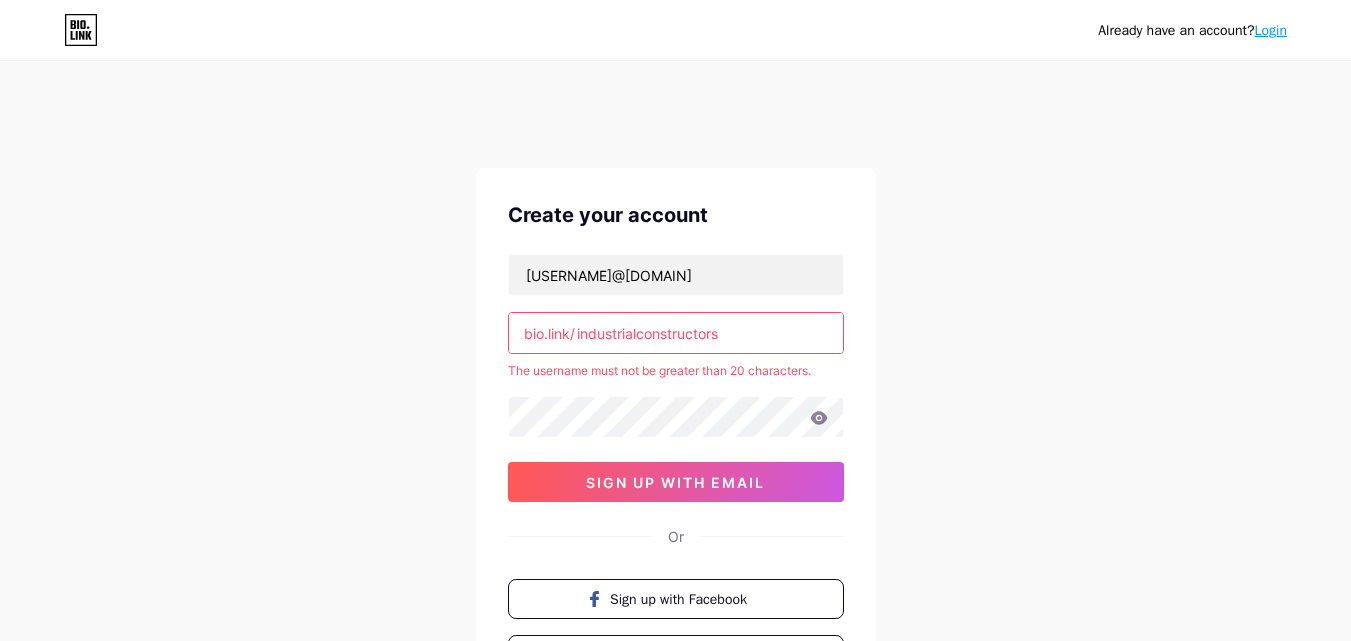 click on "industrialconstructors" at bounding box center (676, 333) 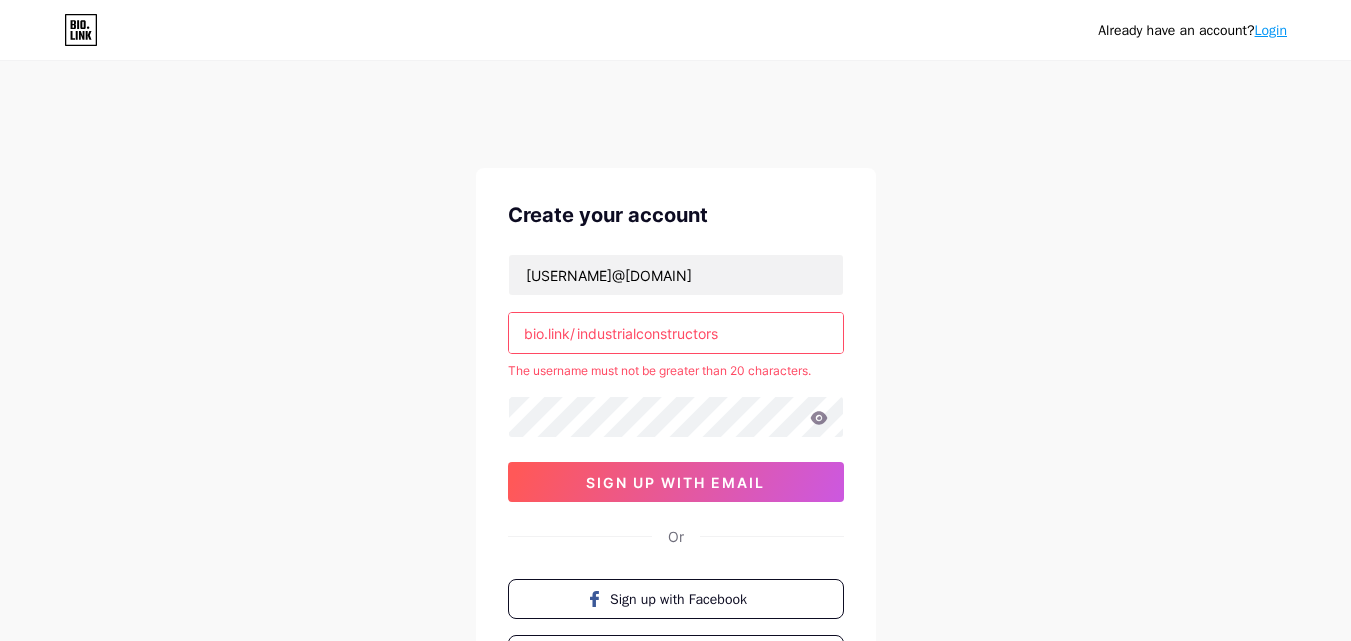 drag, startPoint x: 772, startPoint y: 337, endPoint x: 545, endPoint y: 355, distance: 227.71254 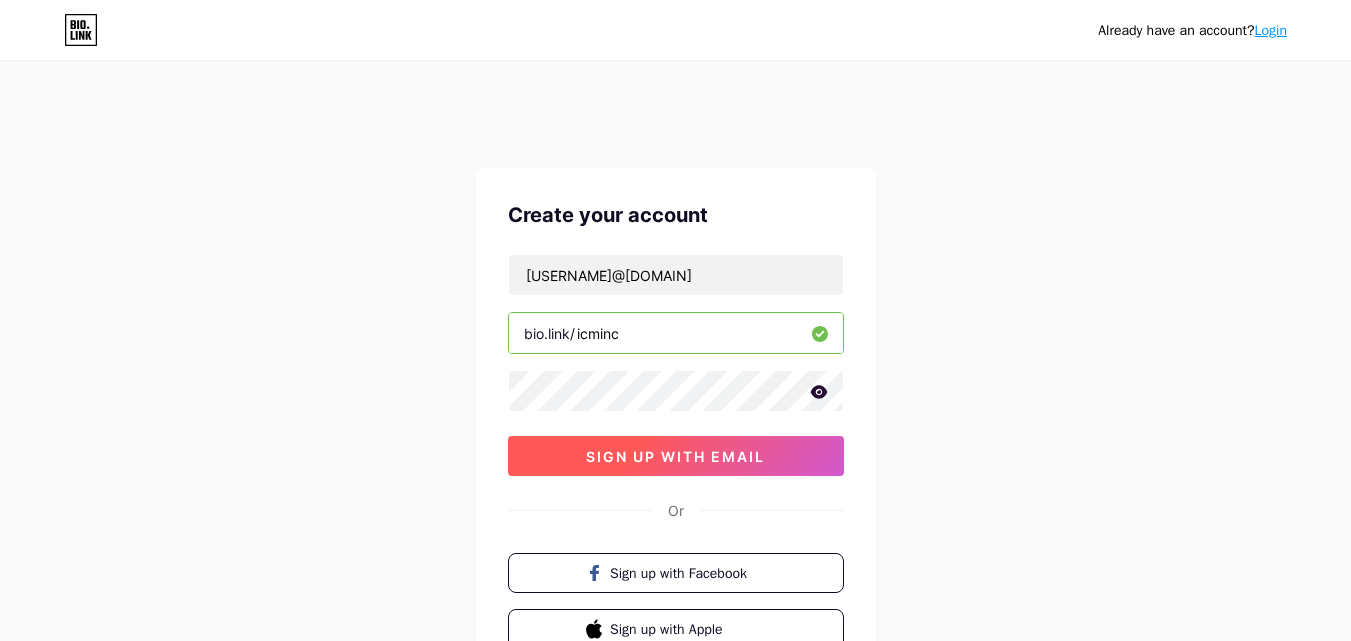 type on "icminc" 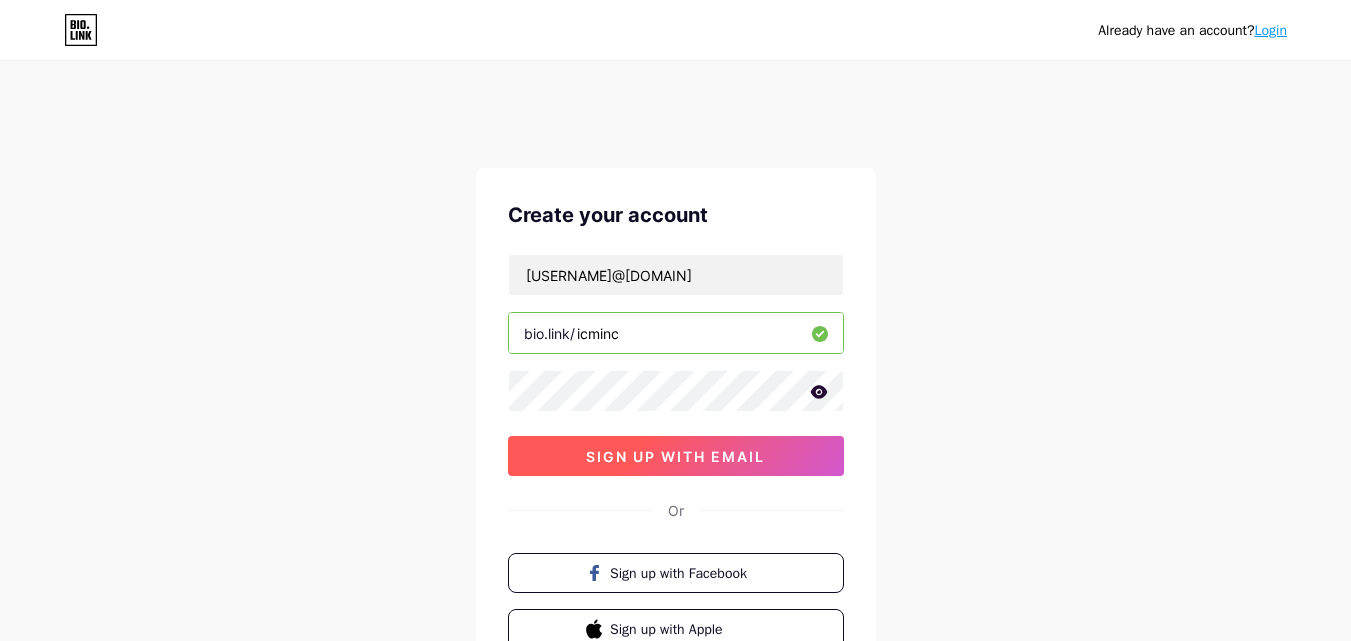 click on "sign up with email" at bounding box center (675, 456) 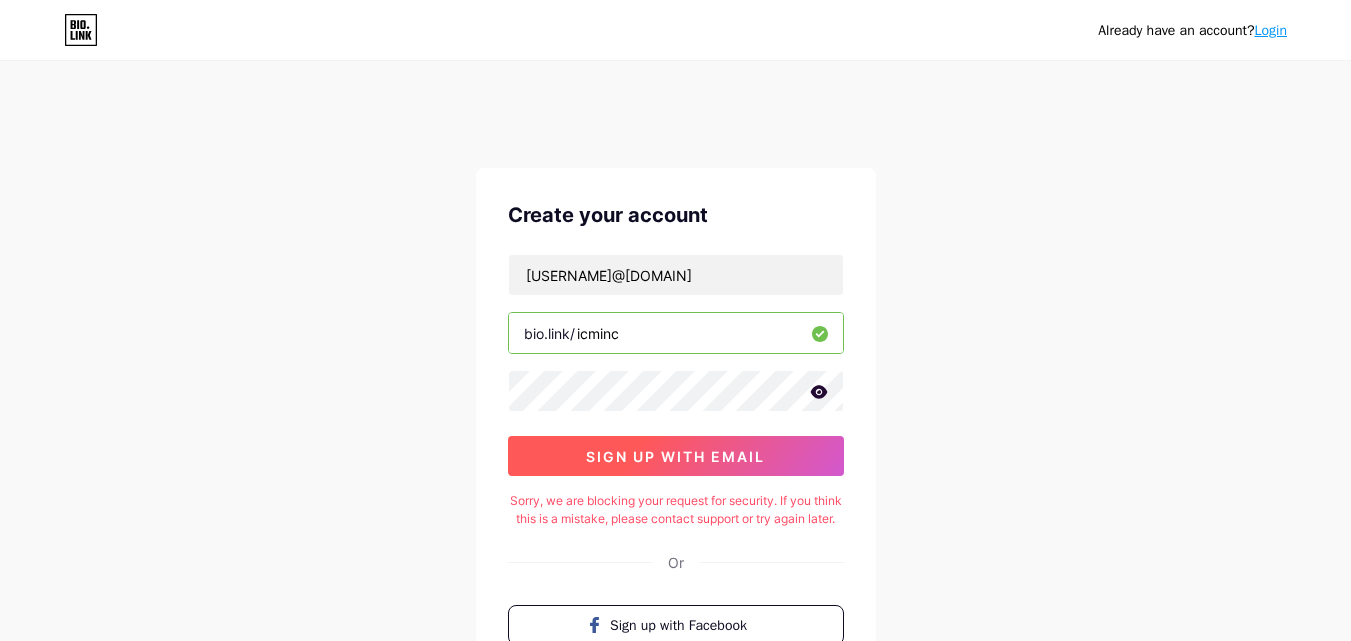 click on "sign up with email" at bounding box center [675, 456] 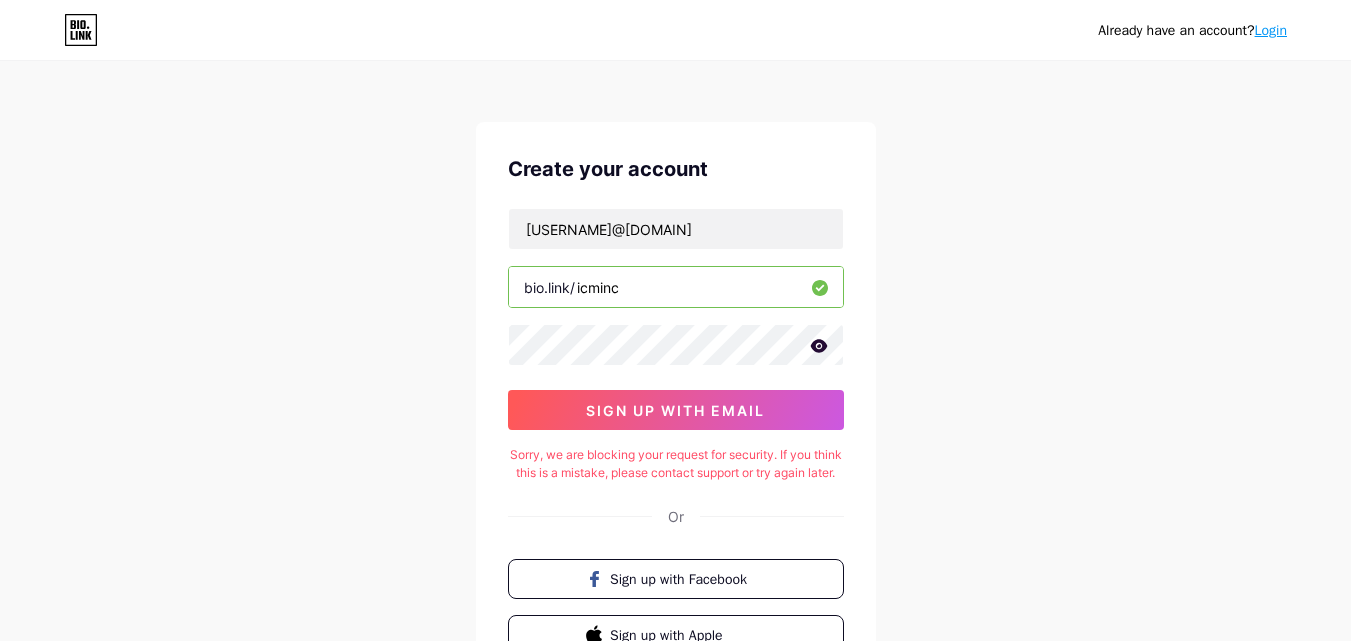 scroll, scrollTop: 0, scrollLeft: 0, axis: both 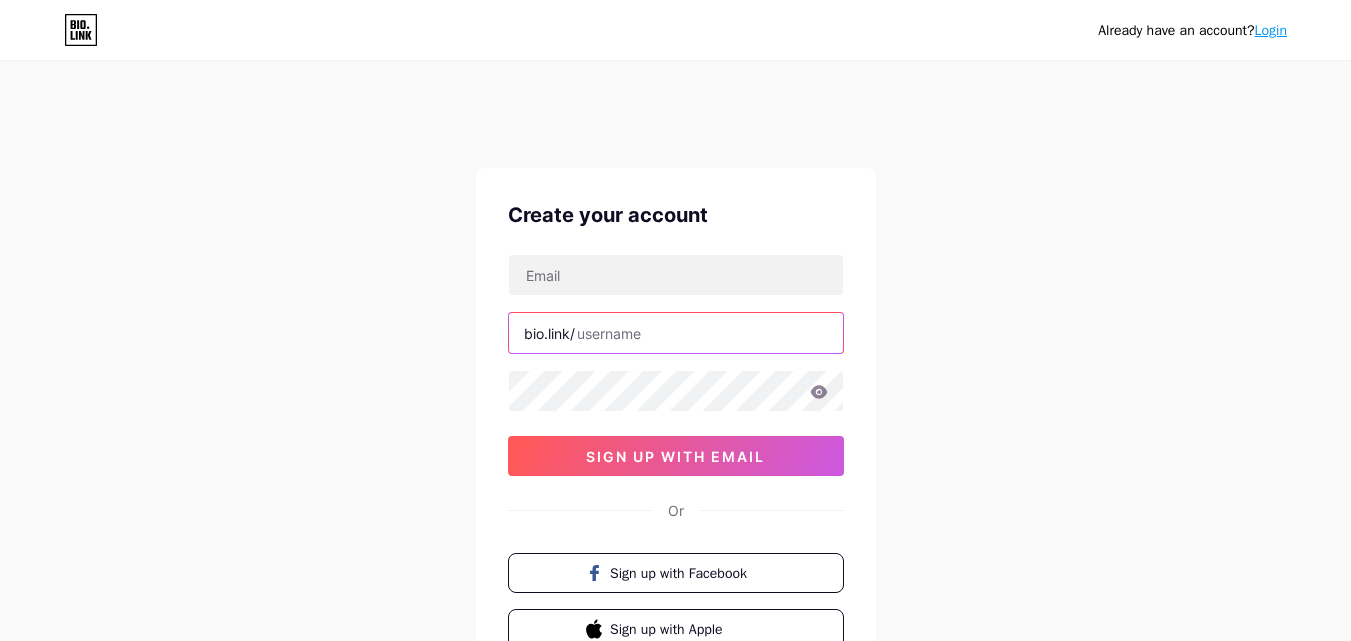 click at bounding box center (676, 333) 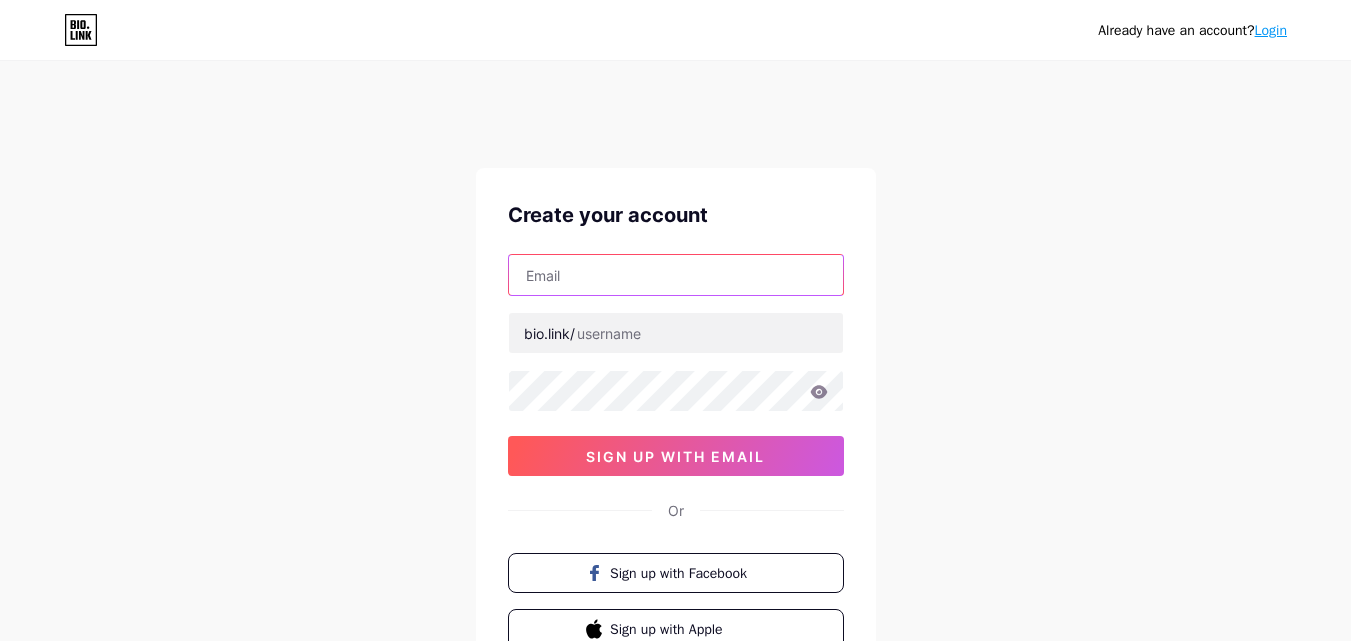 click at bounding box center (676, 275) 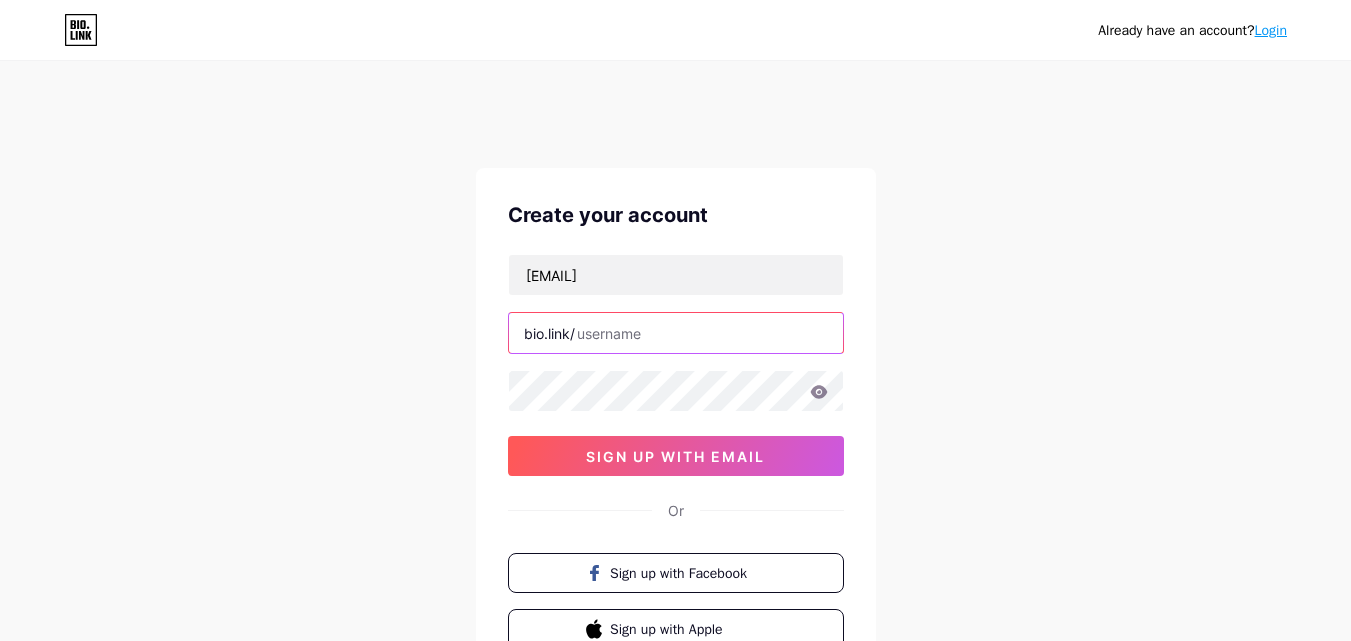 click at bounding box center [676, 333] 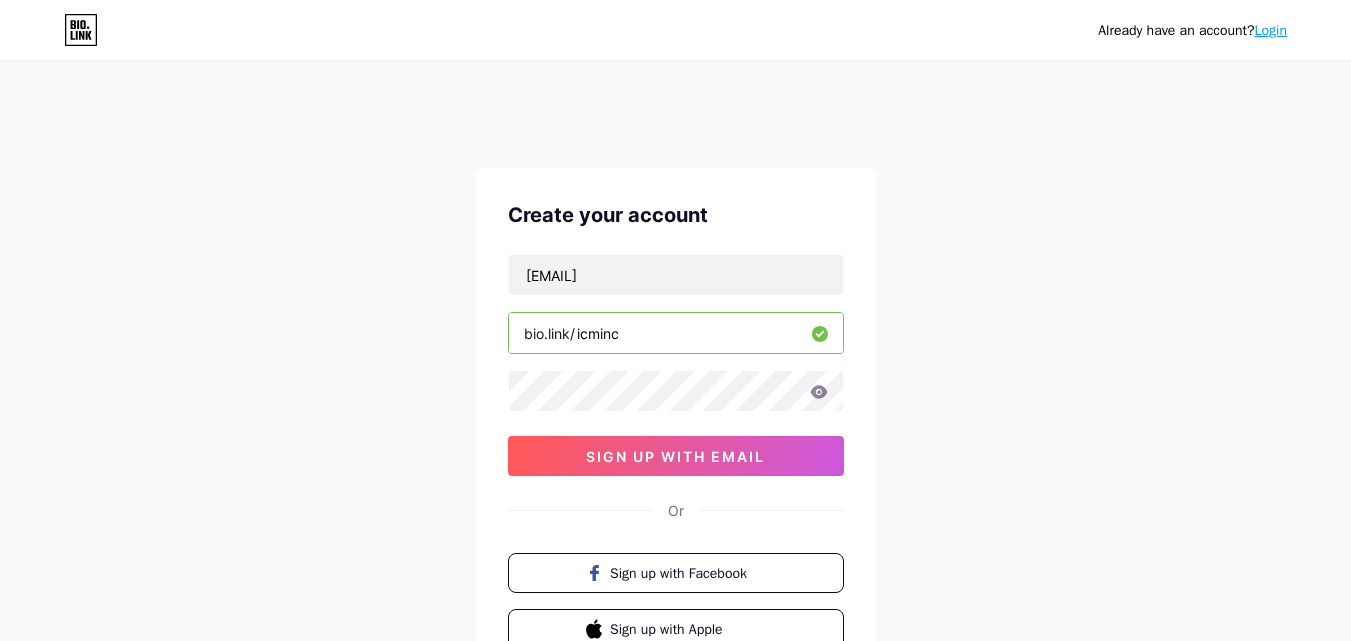 type on "icminc" 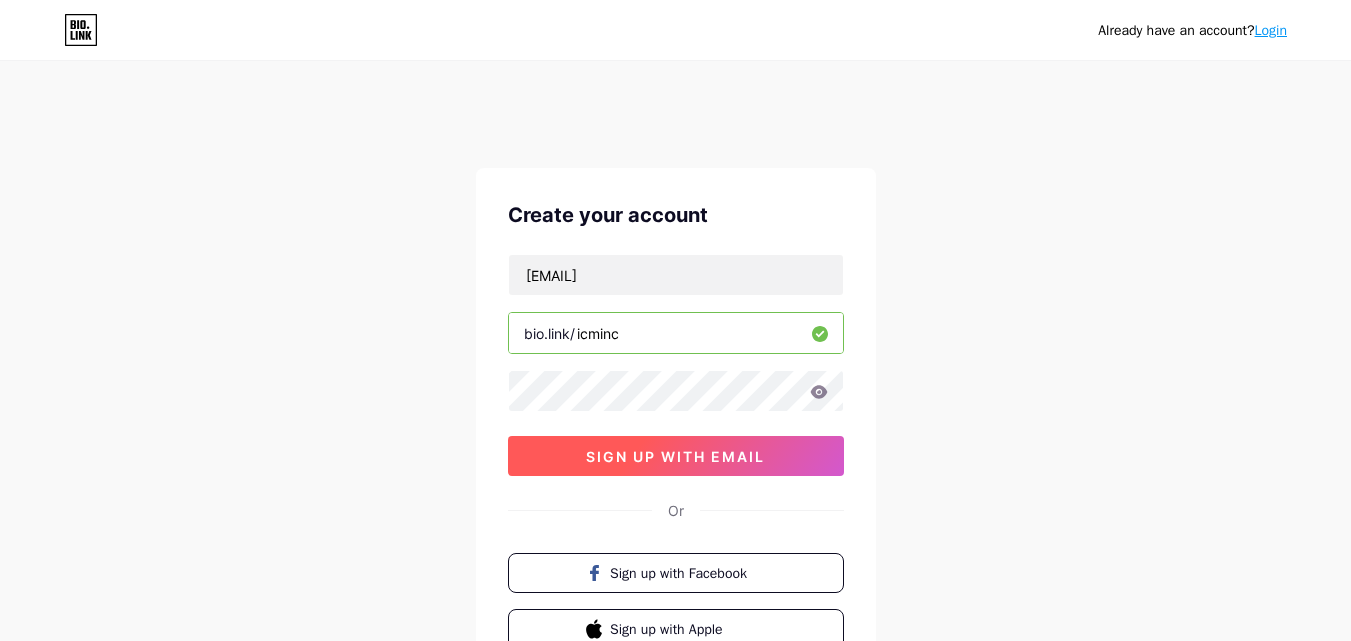 click on "sign up with email" at bounding box center [675, 456] 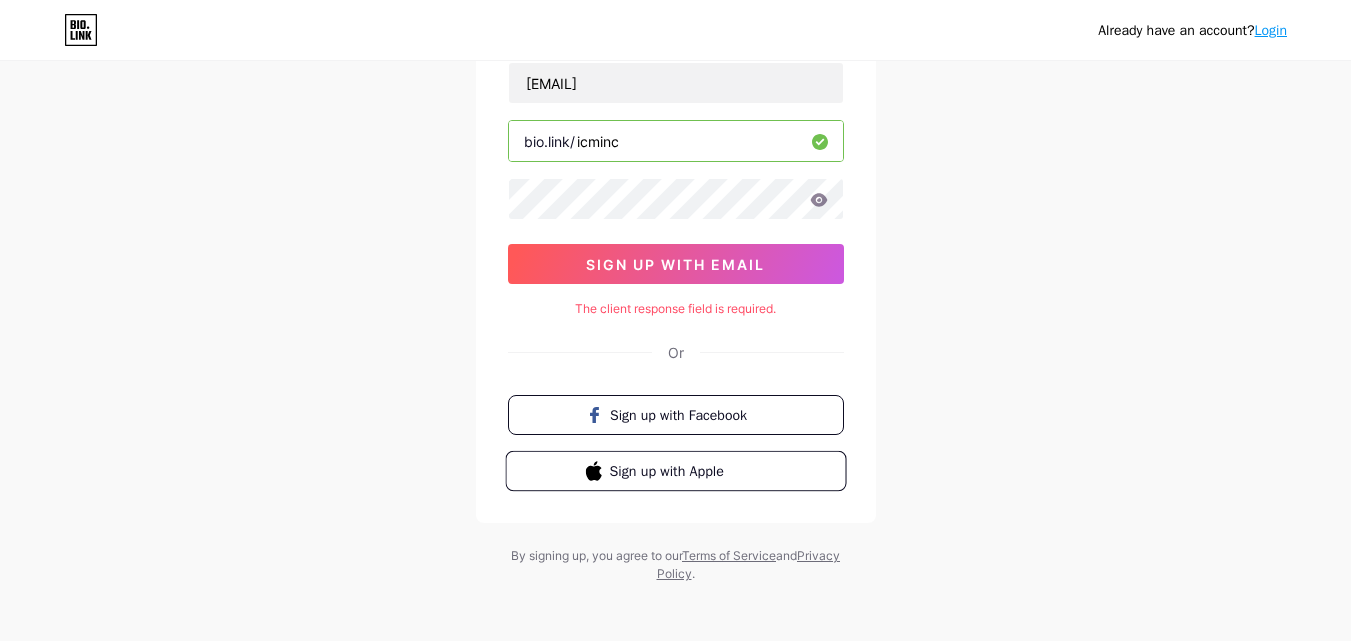 scroll, scrollTop: 0, scrollLeft: 0, axis: both 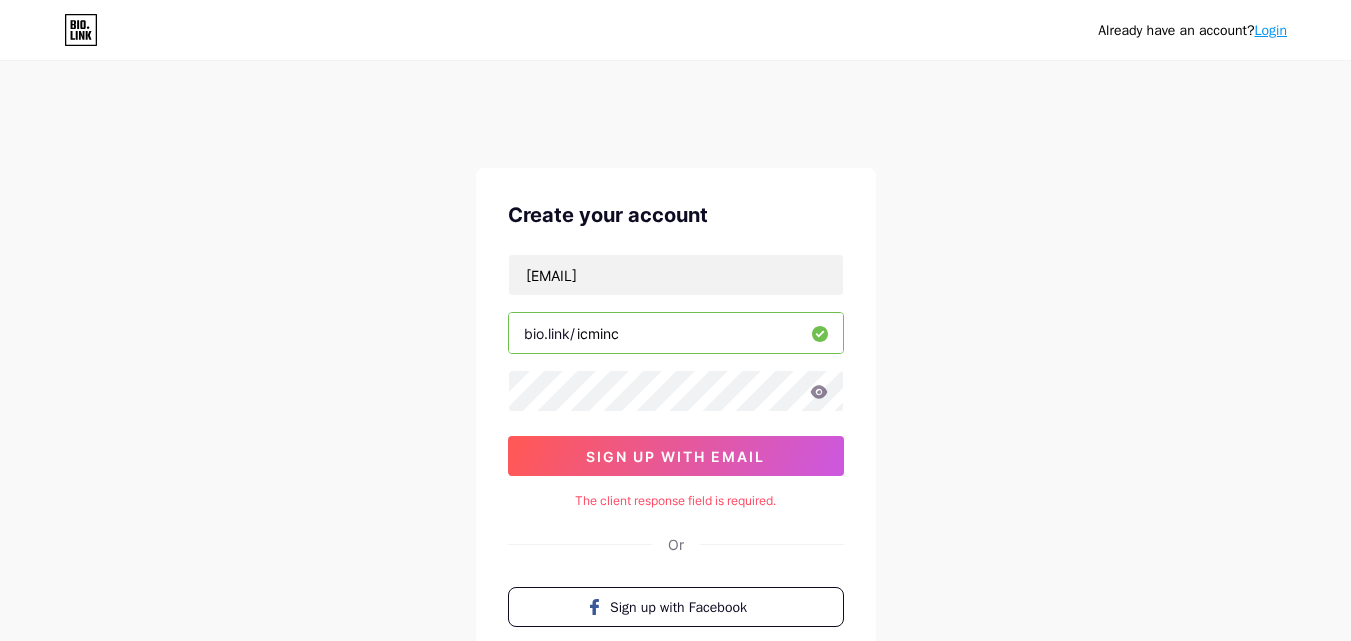 click 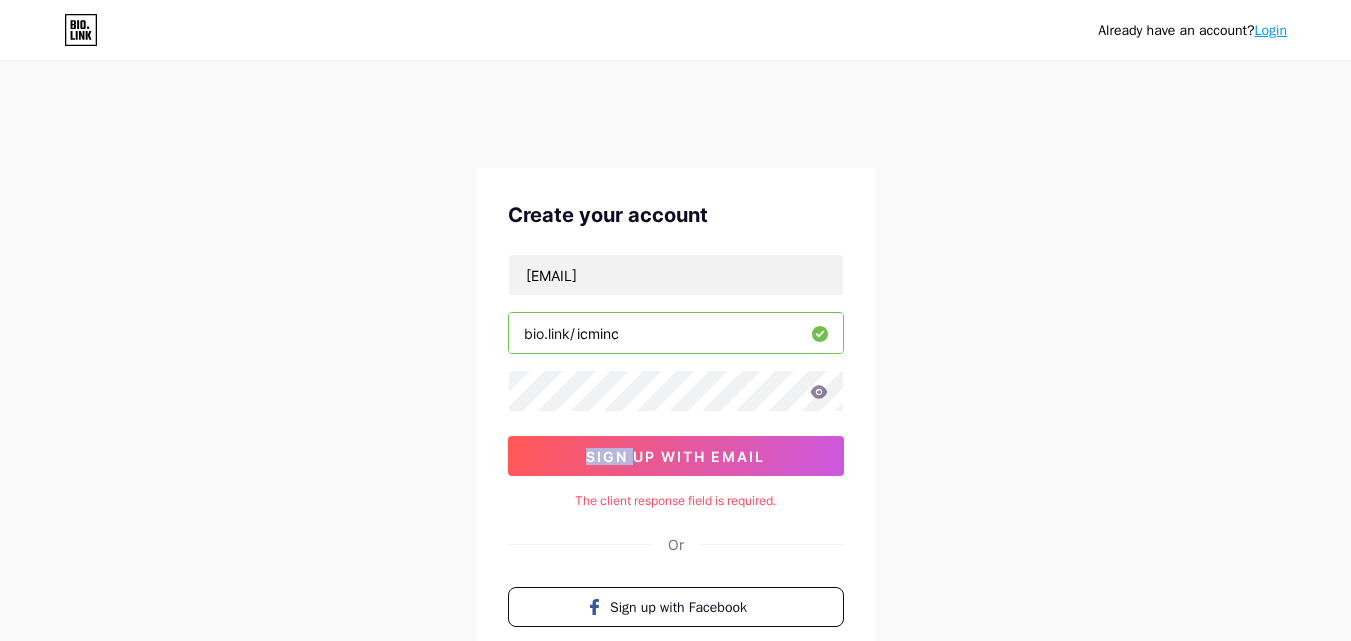 click 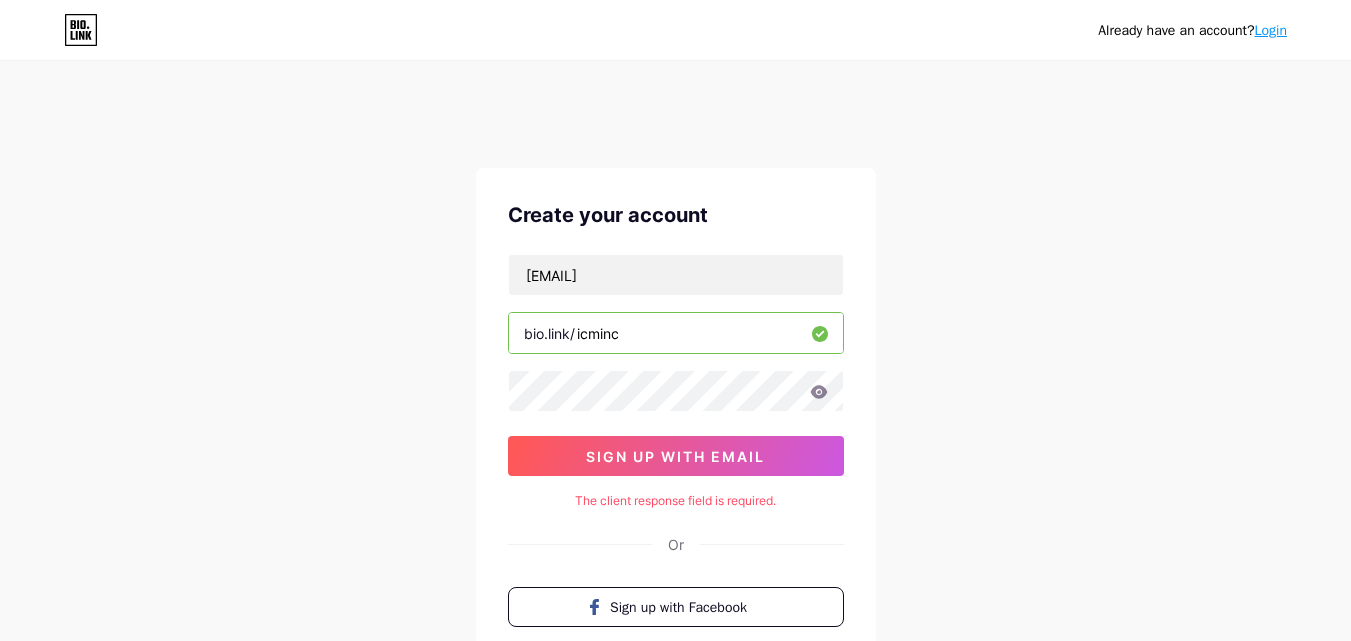 click on "icminc" at bounding box center [676, 333] 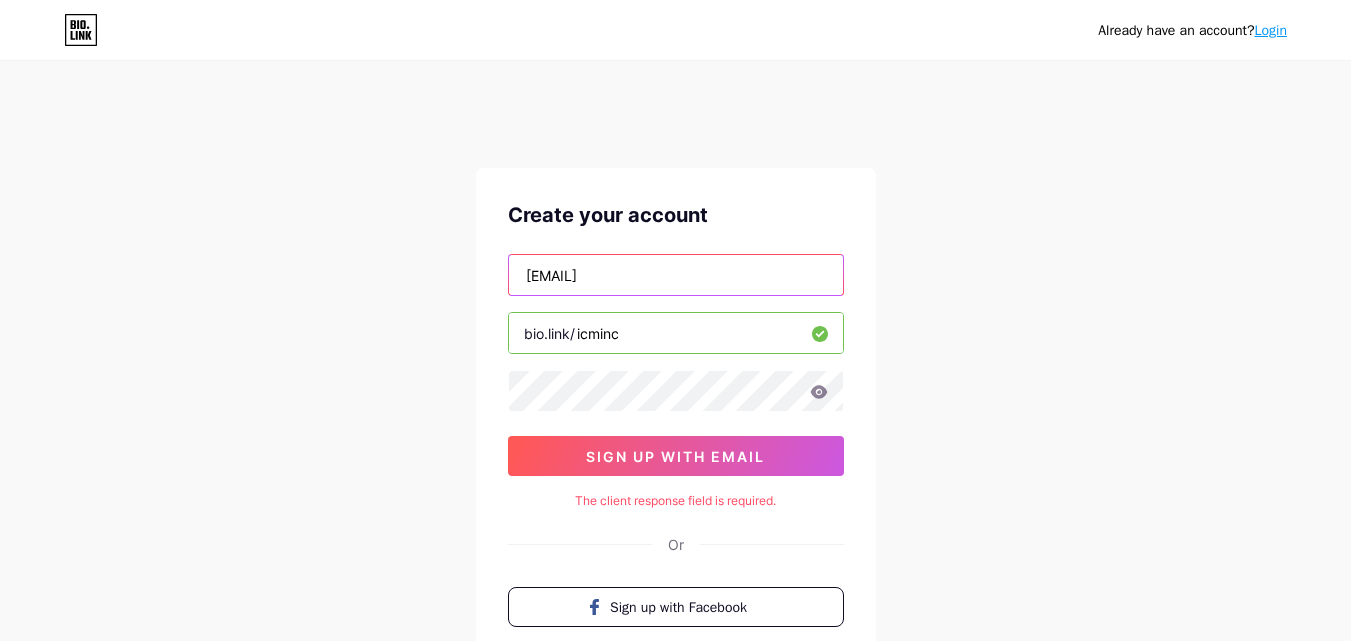 click on "[EMAIL]" at bounding box center [676, 275] 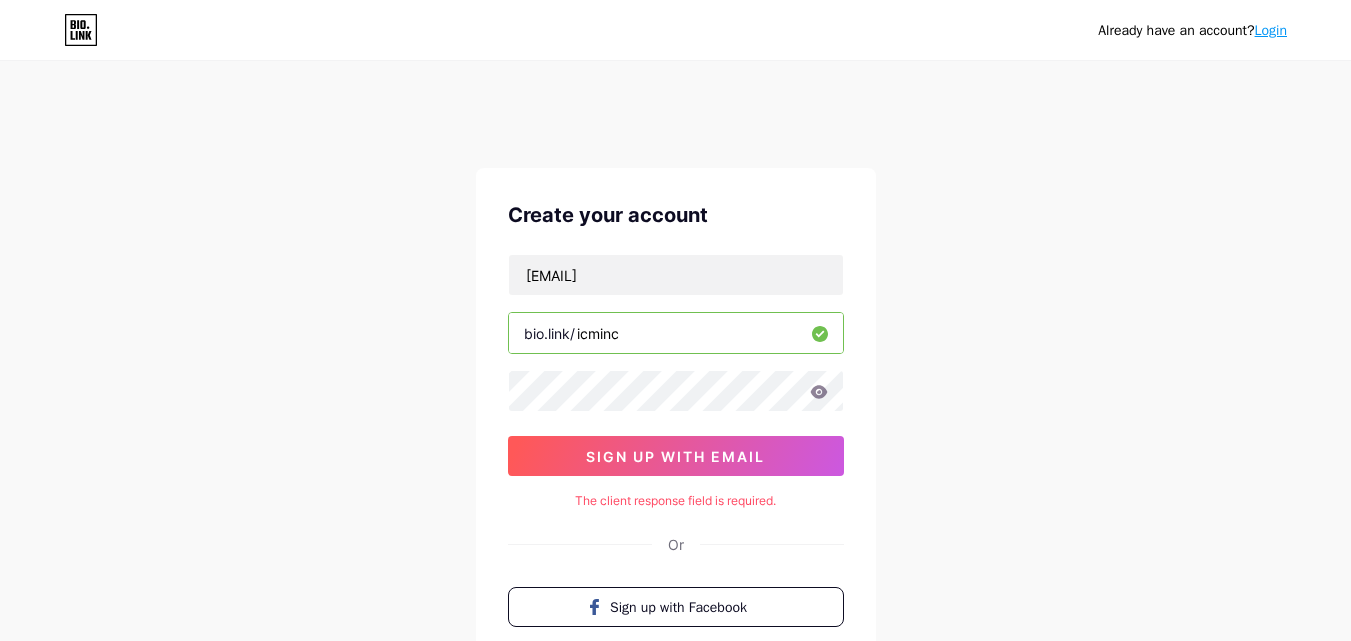 click on "Already have an account?  Login   Create your account     industrialconstructorsmanagers@gmail.com     bio.link/   icminc                     sign up with email     The client response field is required.     Or       Sign up with Facebook
Sign up with Apple
By signing up, you agree to our  Terms of Service  and  Privacy Policy ." at bounding box center (675, 439) 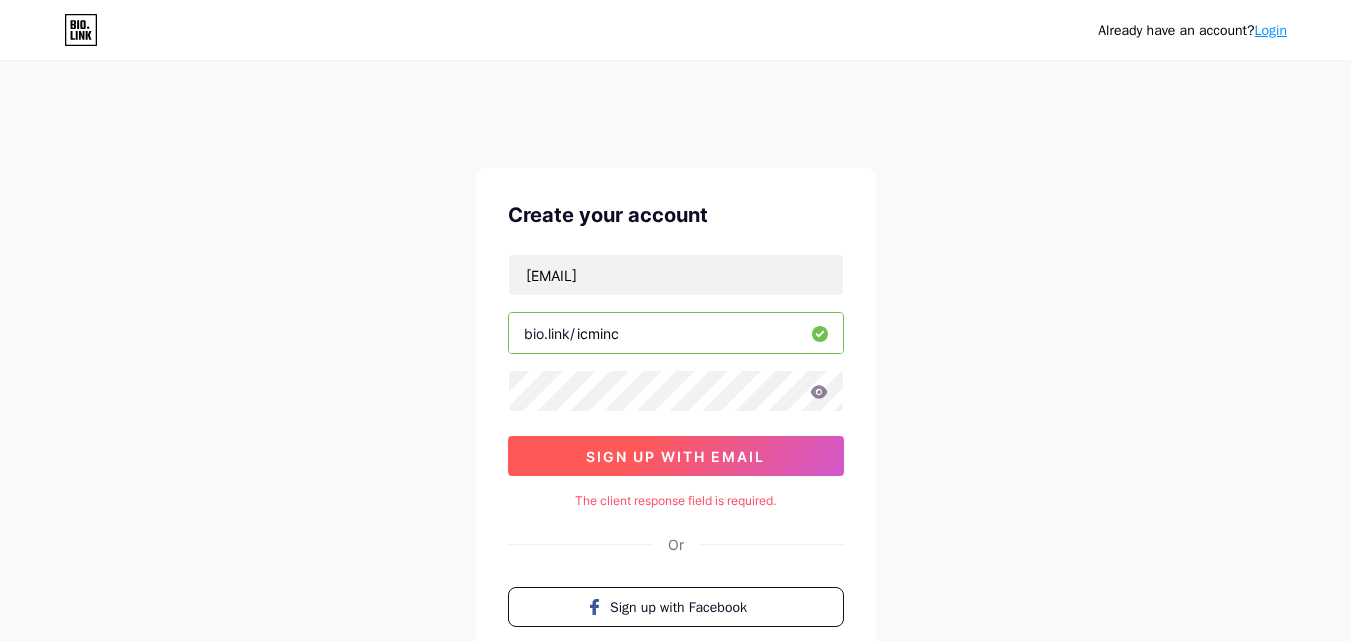 click on "sign up with email" at bounding box center [675, 456] 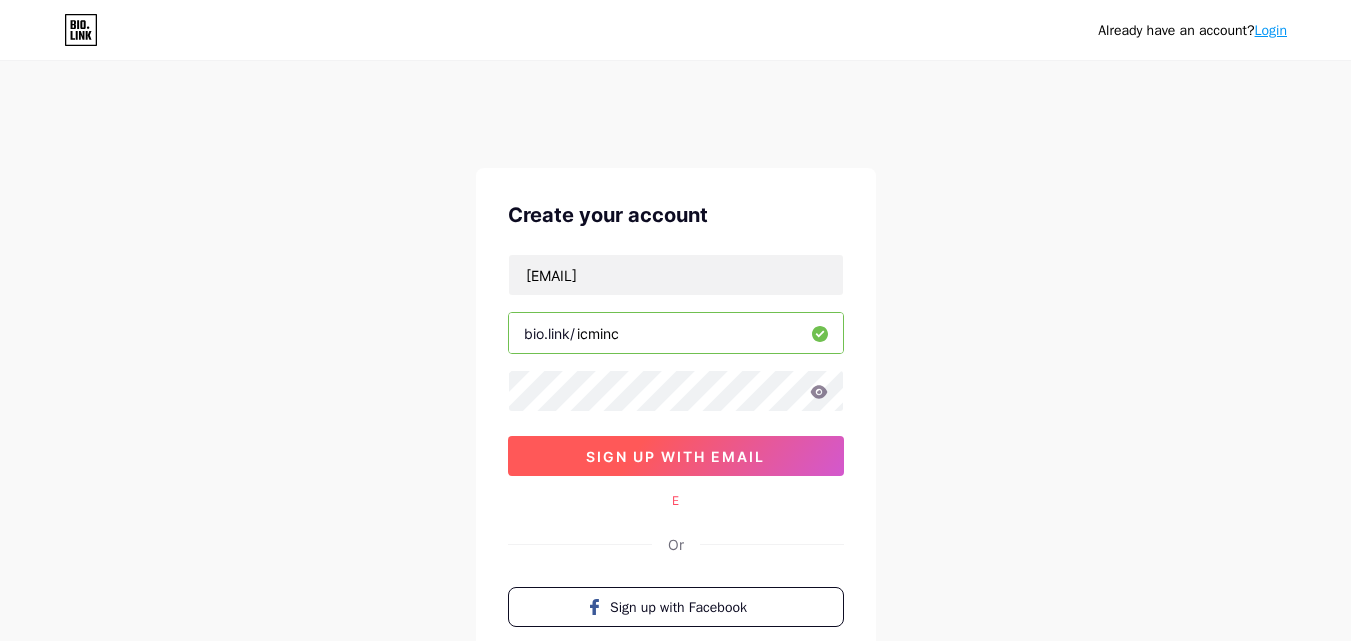 click on "sign up with email" at bounding box center [675, 456] 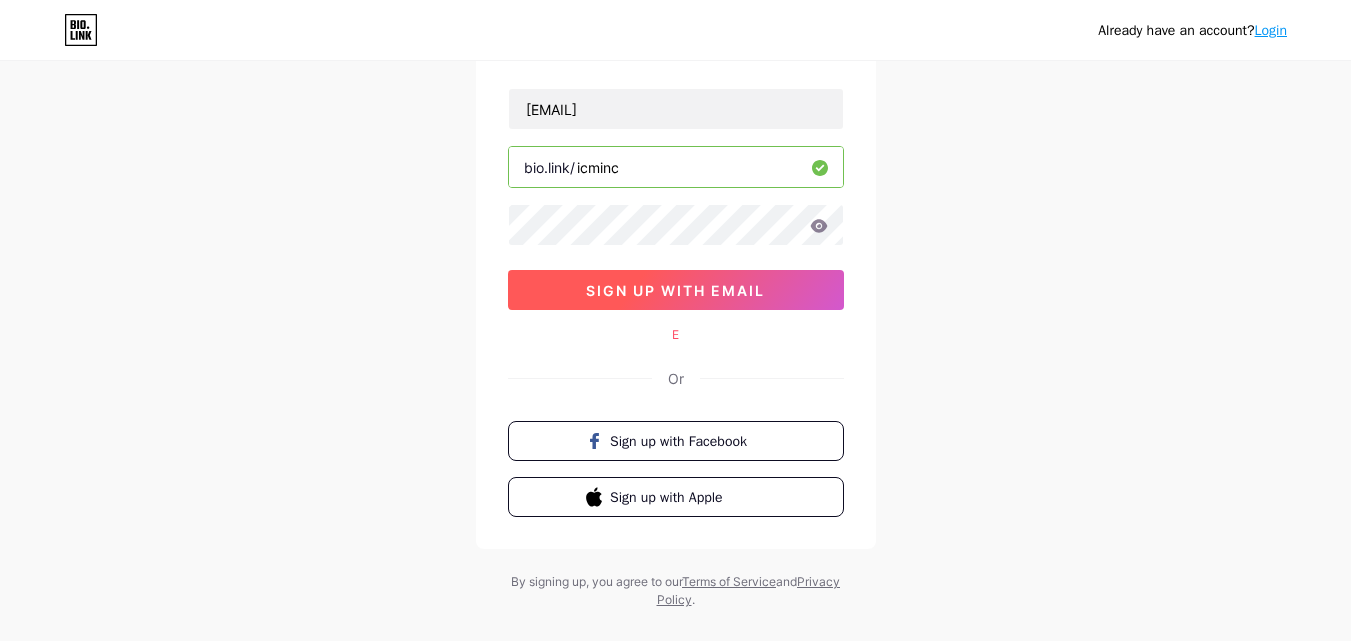 scroll, scrollTop: 198, scrollLeft: 0, axis: vertical 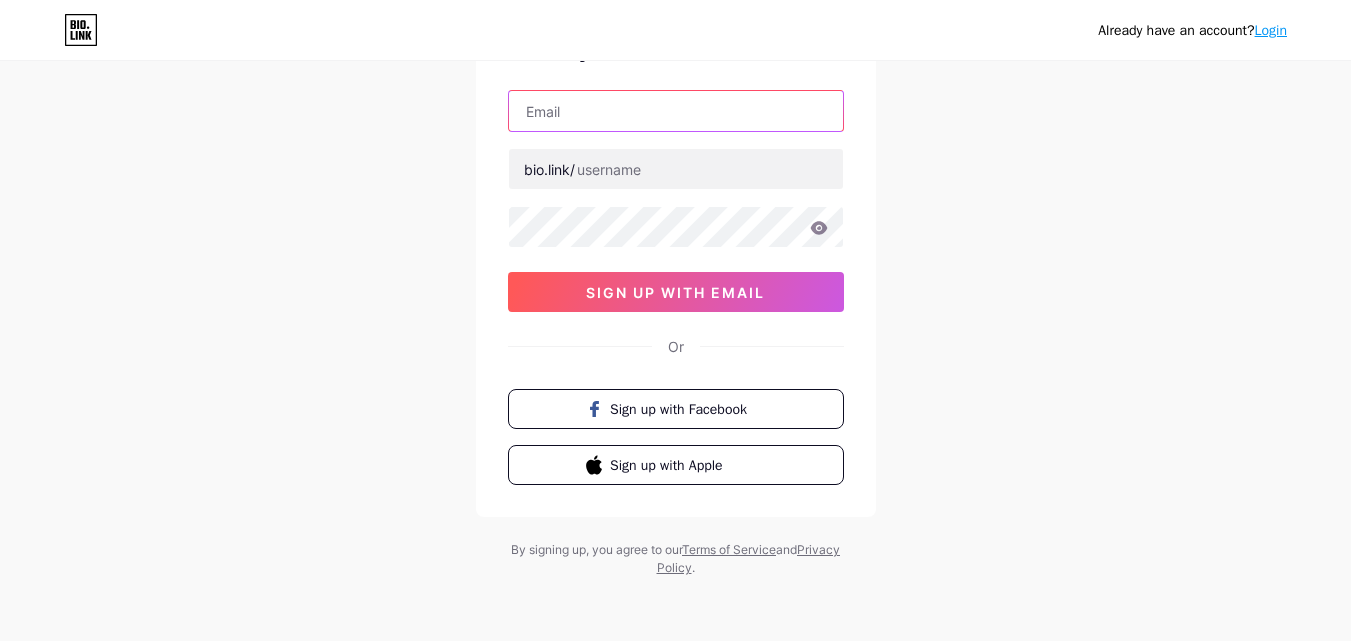 click at bounding box center [676, 111] 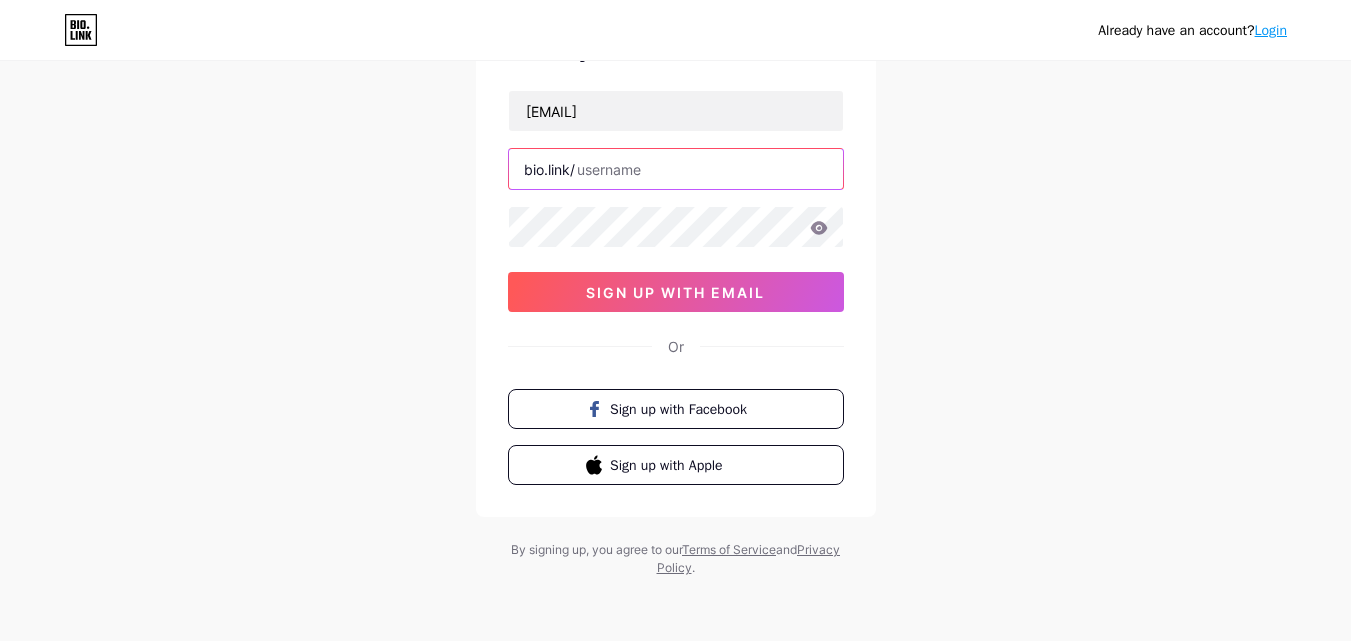 click at bounding box center (676, 169) 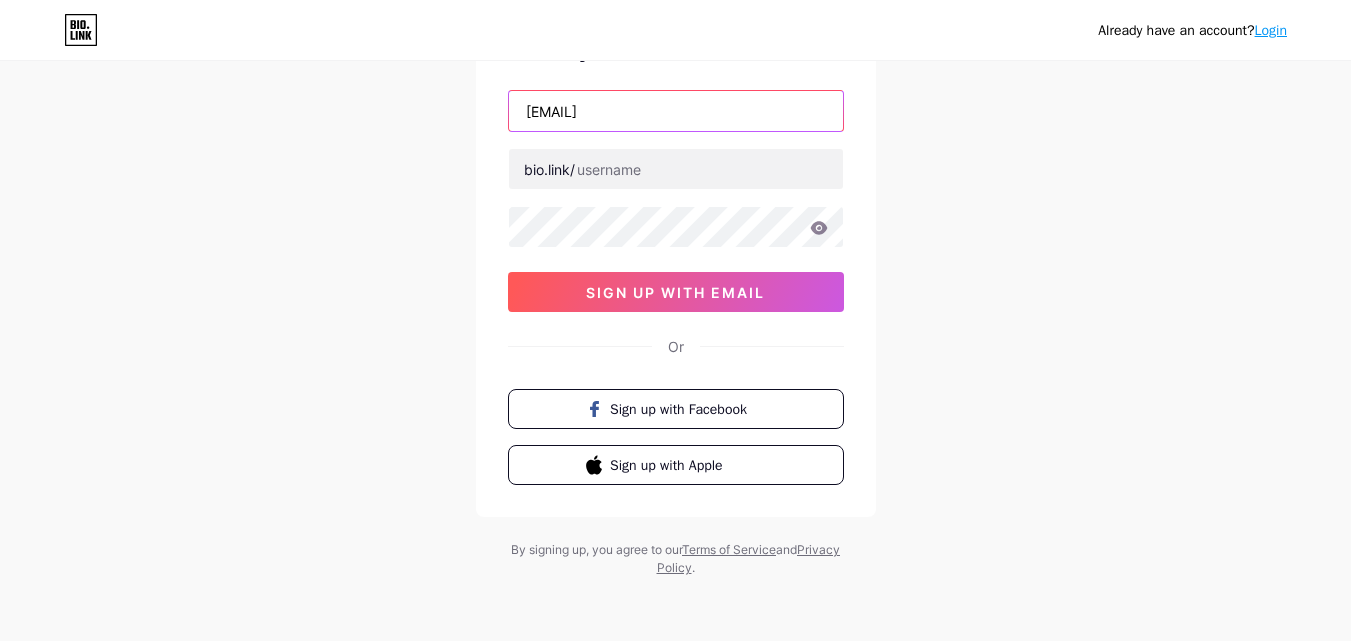 click on "[EMAIL]" at bounding box center (676, 111) 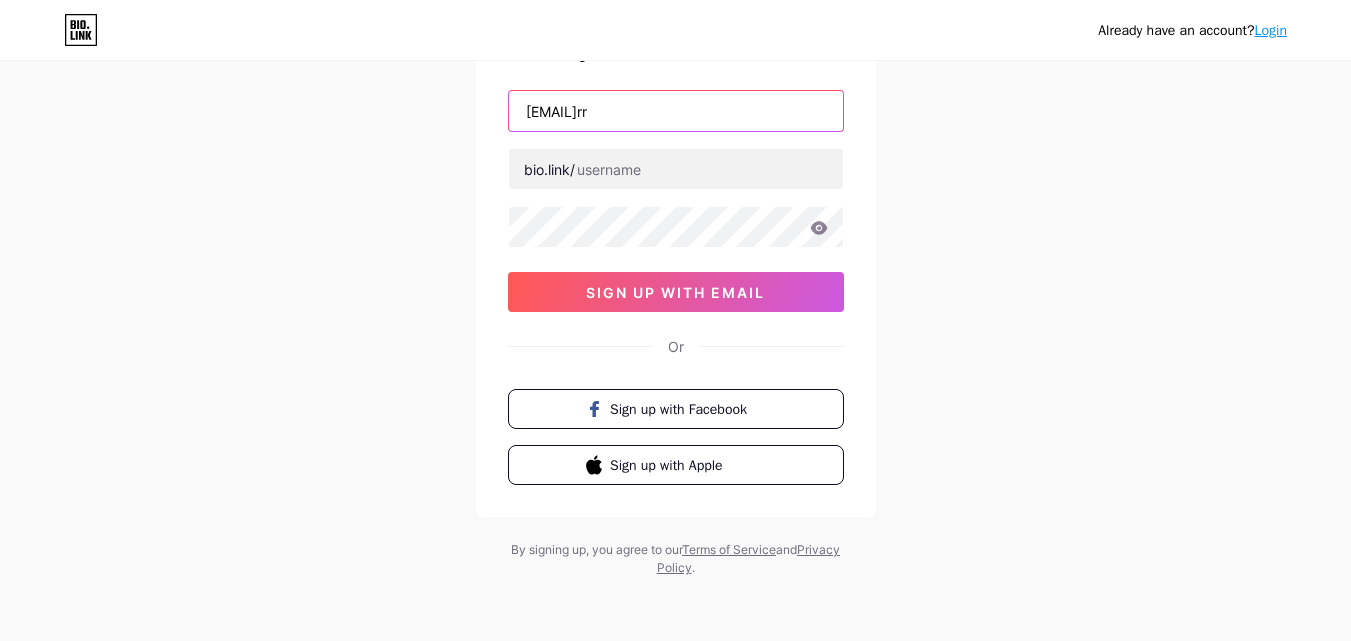 scroll, scrollTop: 0, scrollLeft: 1, axis: horizontal 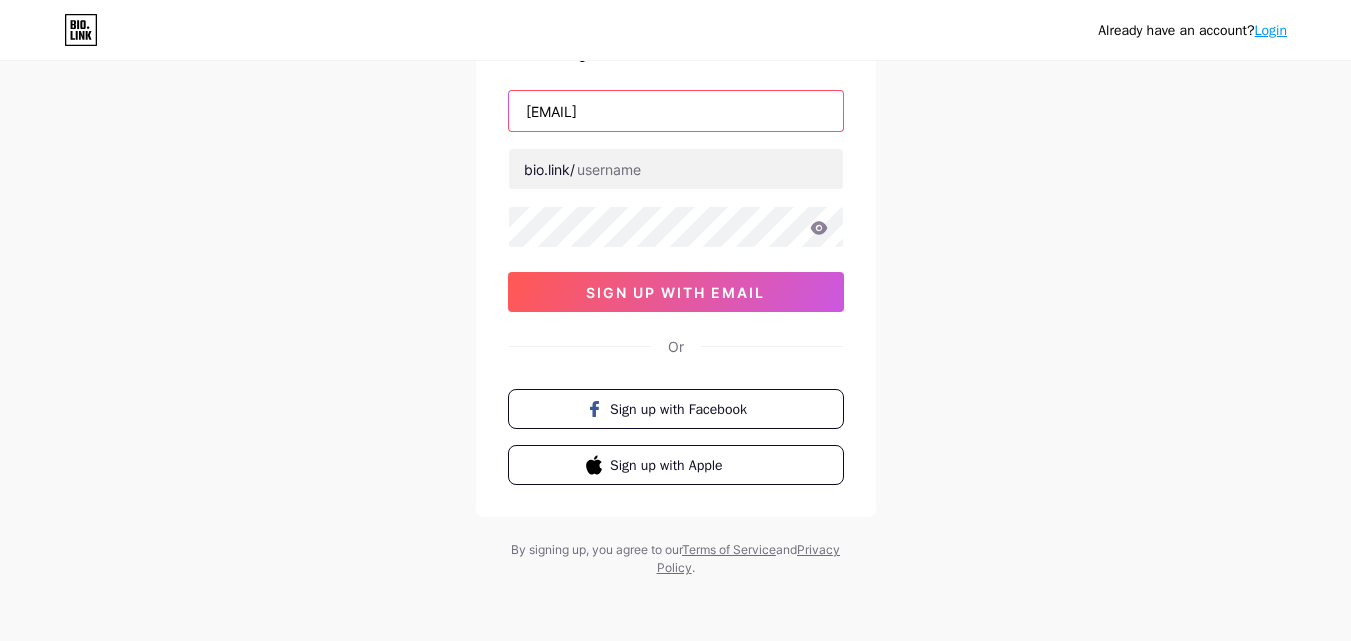 type on "[EMAIL]" 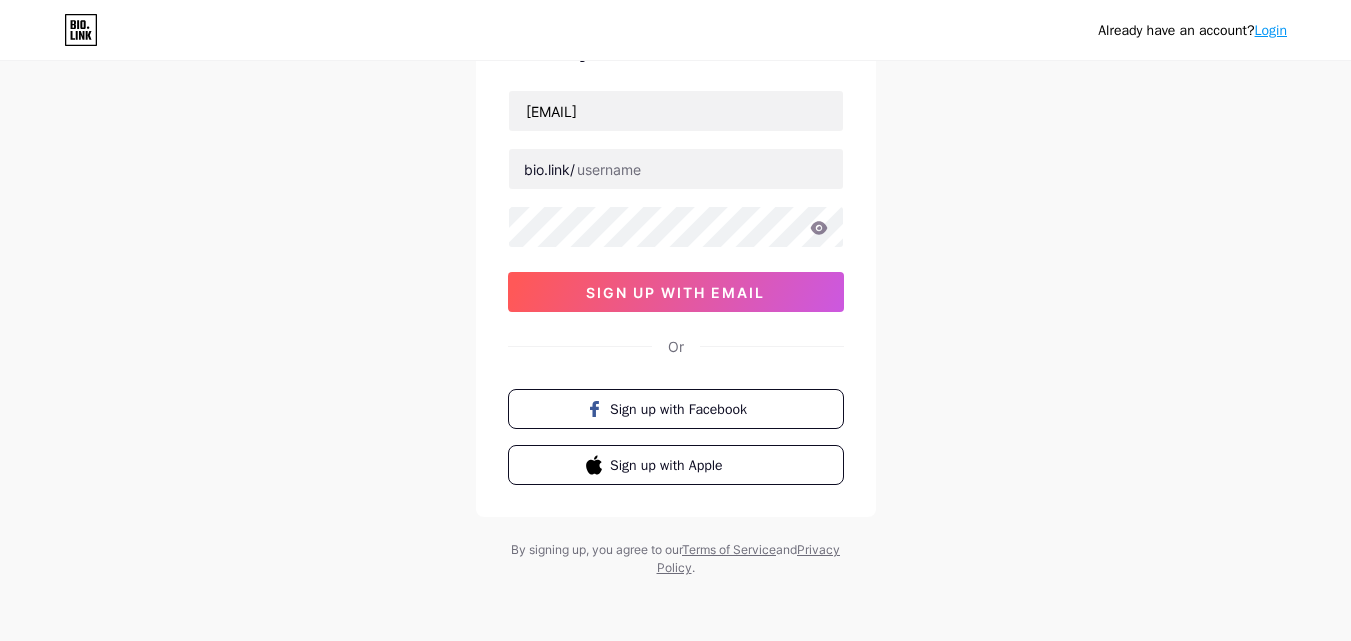 click on "Already have an account?  Login   Create your account     [EMAIL]     bio.link/                       sign up with email         Or       Sign up with Facebook
Sign up with Apple
By signing up, you agree to our  Terms of Service  and  Privacy Policy ." at bounding box center [675, 258] 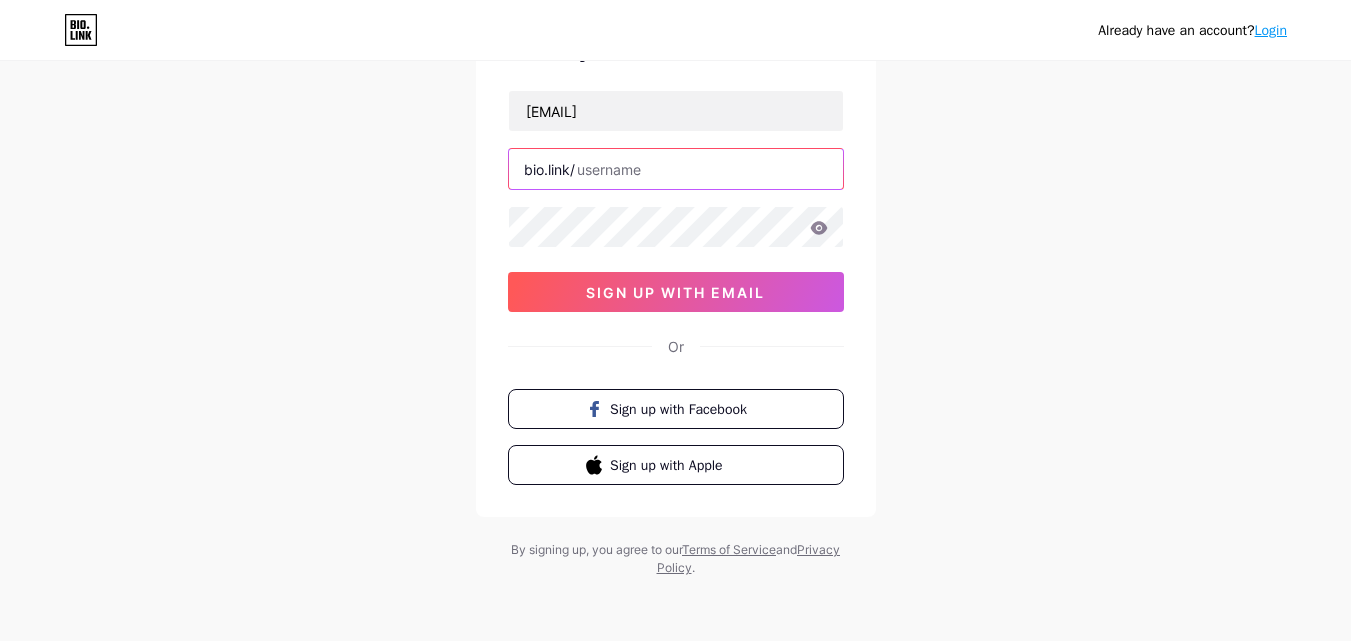 click at bounding box center [676, 169] 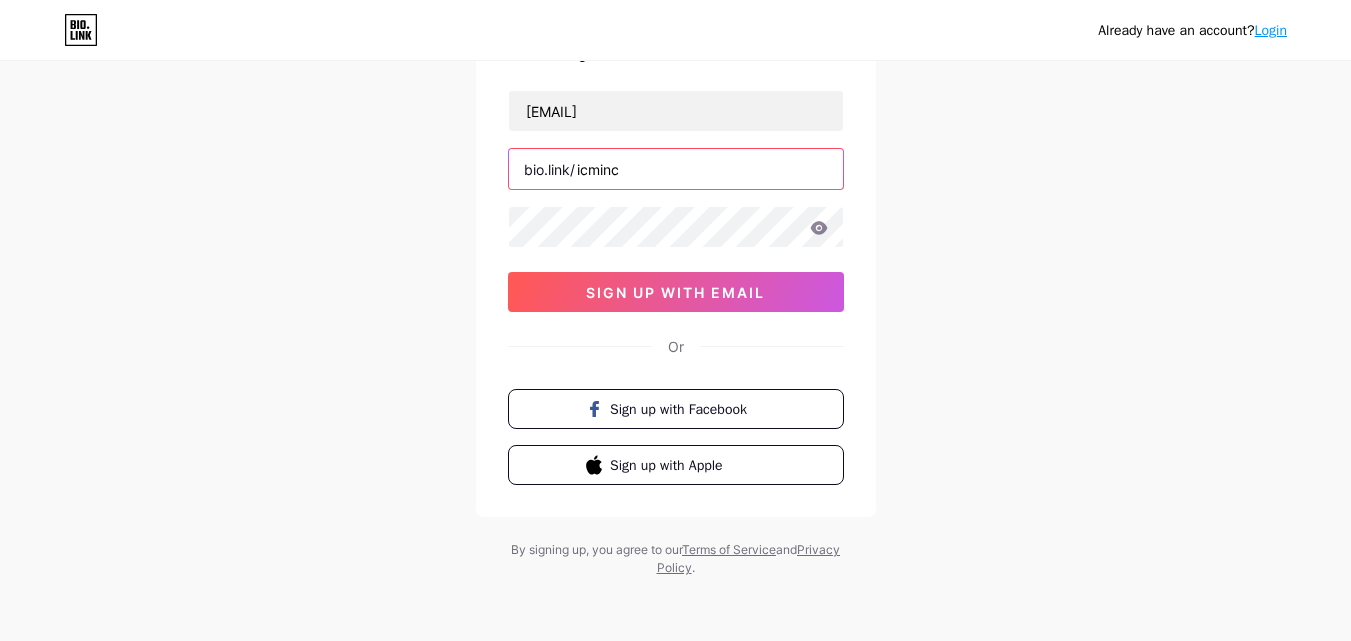 type on "icminc" 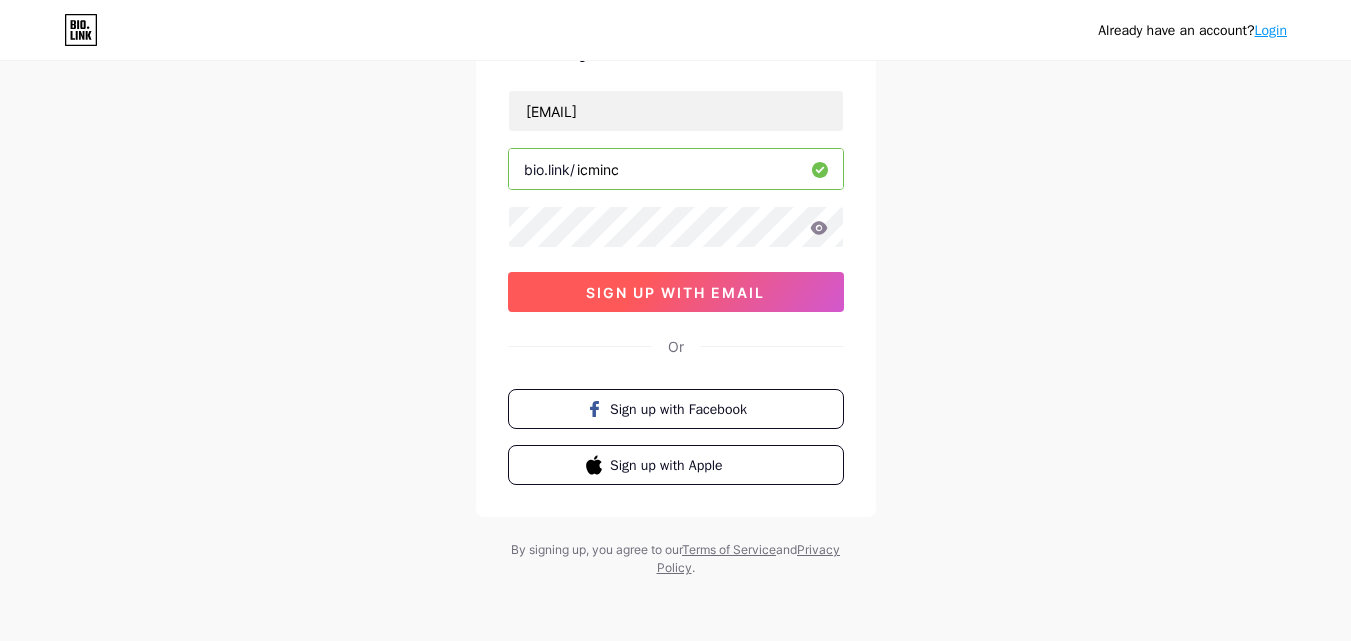 click on "sign up with email" at bounding box center (676, 292) 